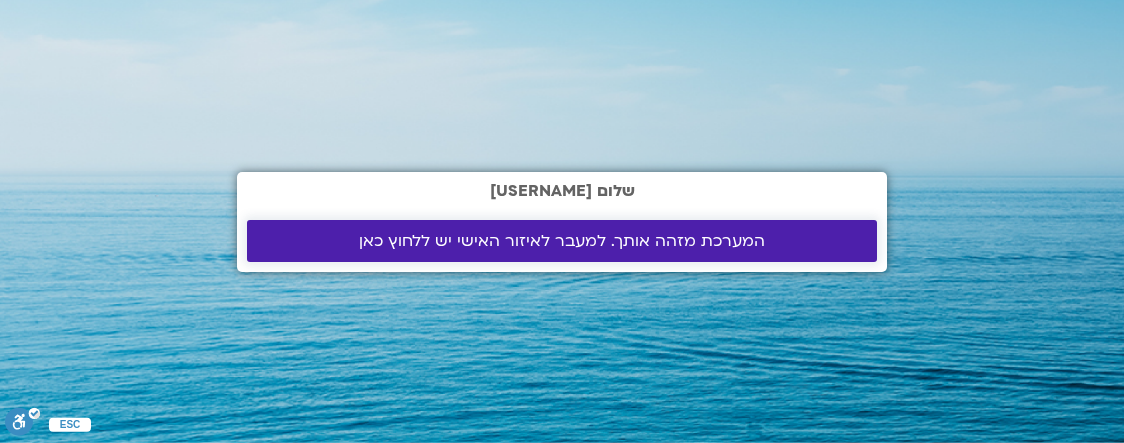 scroll, scrollTop: 0, scrollLeft: 0, axis: both 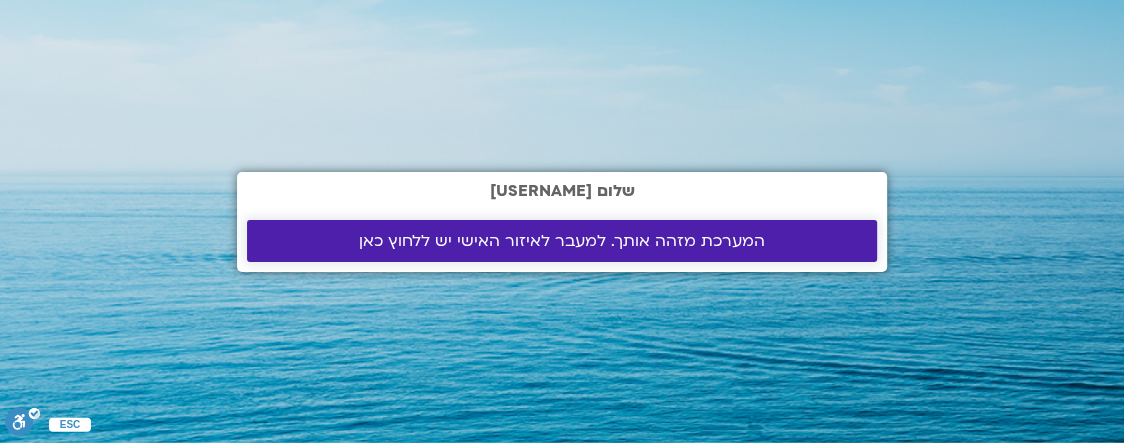 click on "המערכת מזהה אותך. למעבר לאיזור האישי יש ללחוץ כאן" at bounding box center (562, 241) 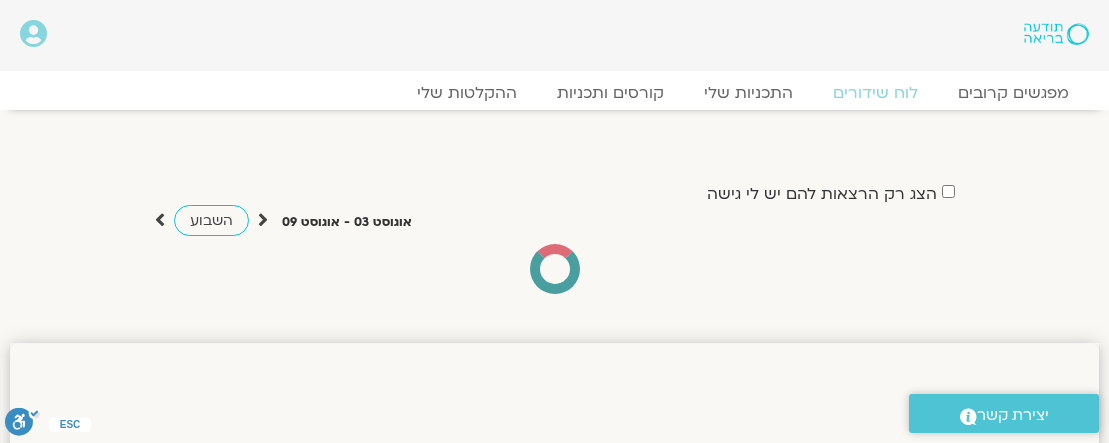 scroll, scrollTop: 0, scrollLeft: 0, axis: both 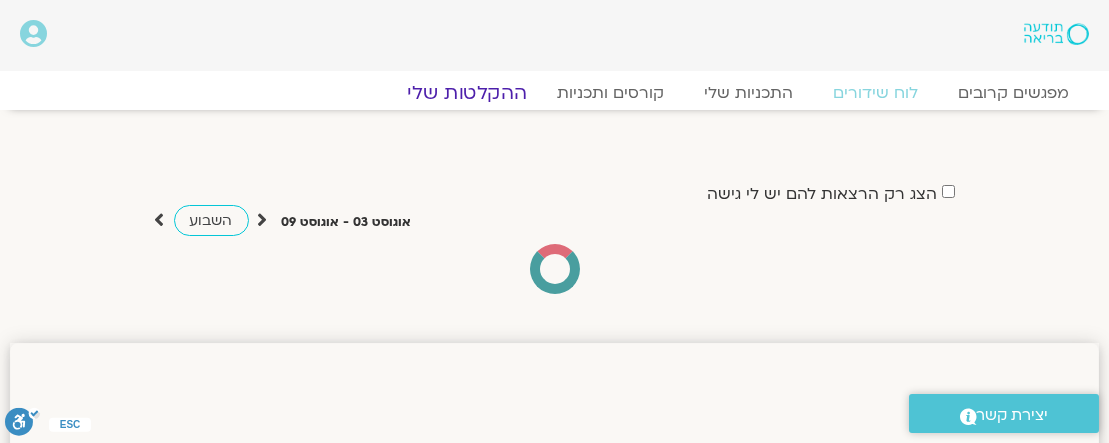 click on "ההקלטות שלי" 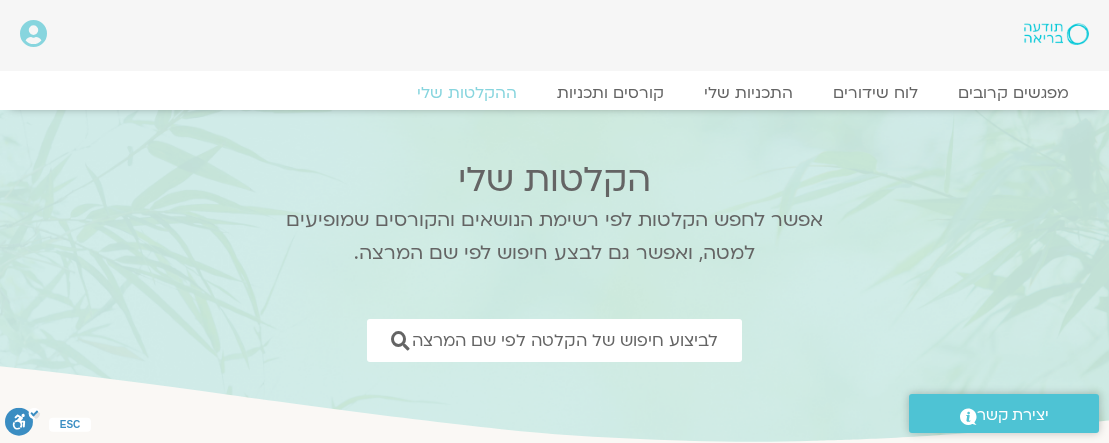 scroll, scrollTop: 0, scrollLeft: 0, axis: both 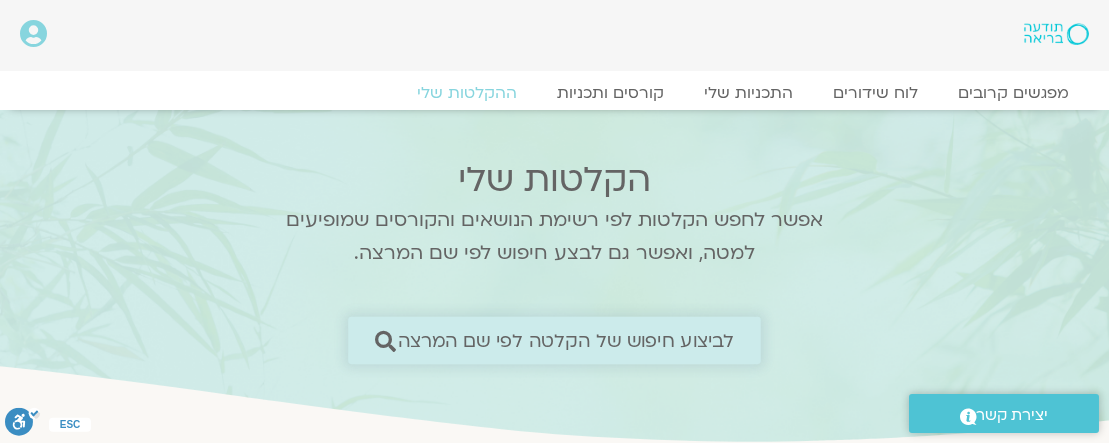 click on "לביצוע חיפוש של הקלטה לפי שם המרצה" at bounding box center [566, 340] 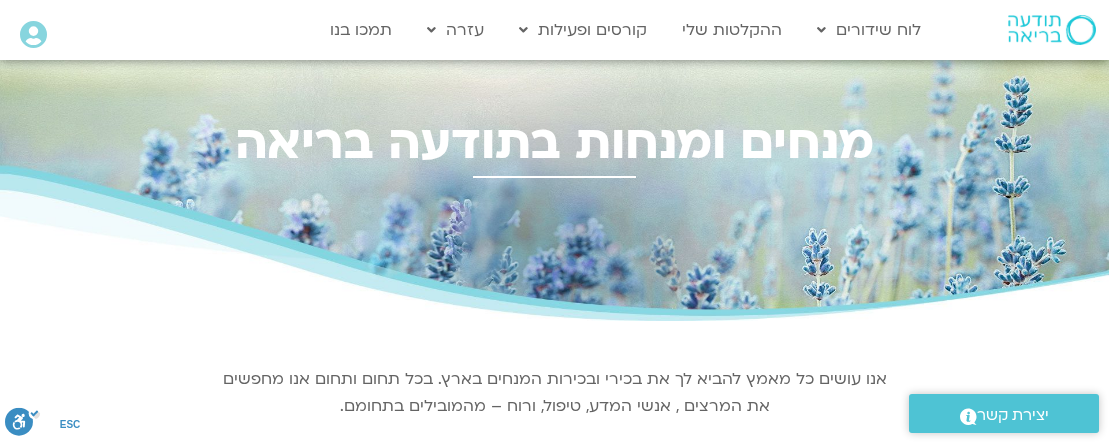 scroll, scrollTop: 0, scrollLeft: 0, axis: both 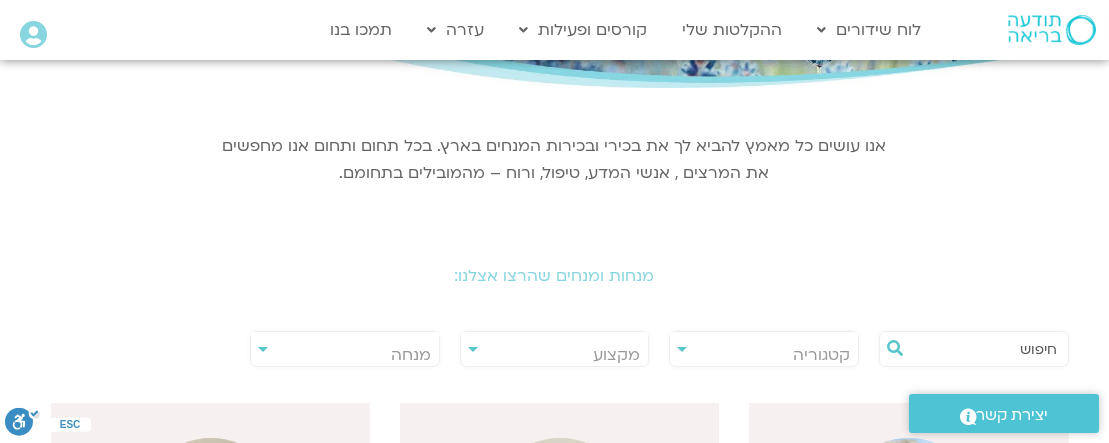 click on "מנחה" at bounding box center (345, 355) 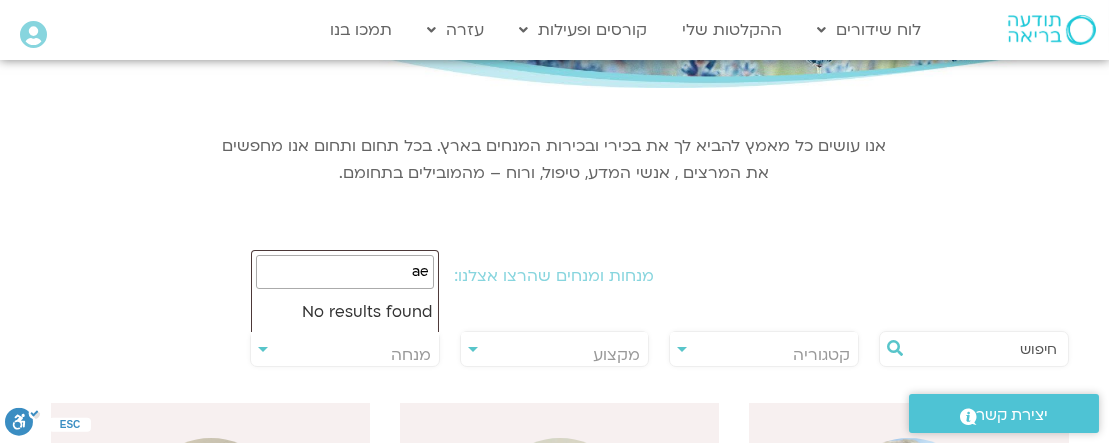 type on "a" 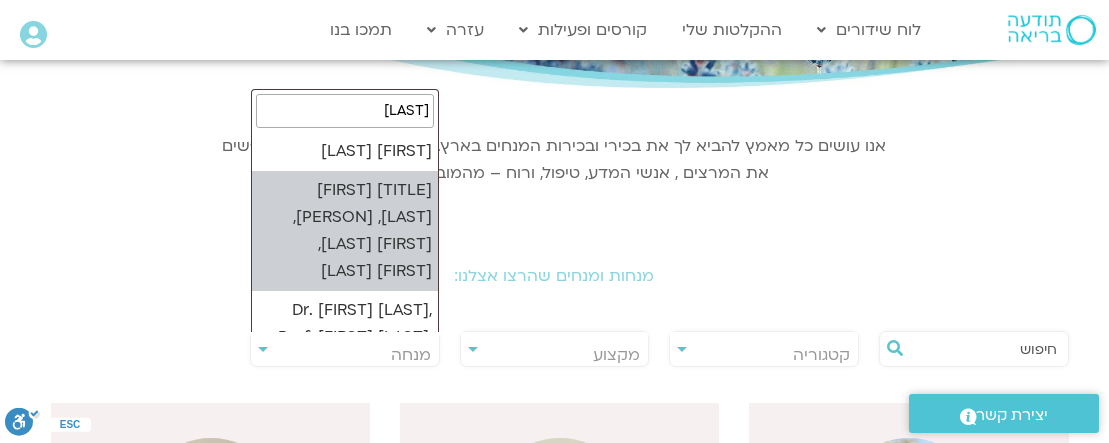 type on "[LAST]" 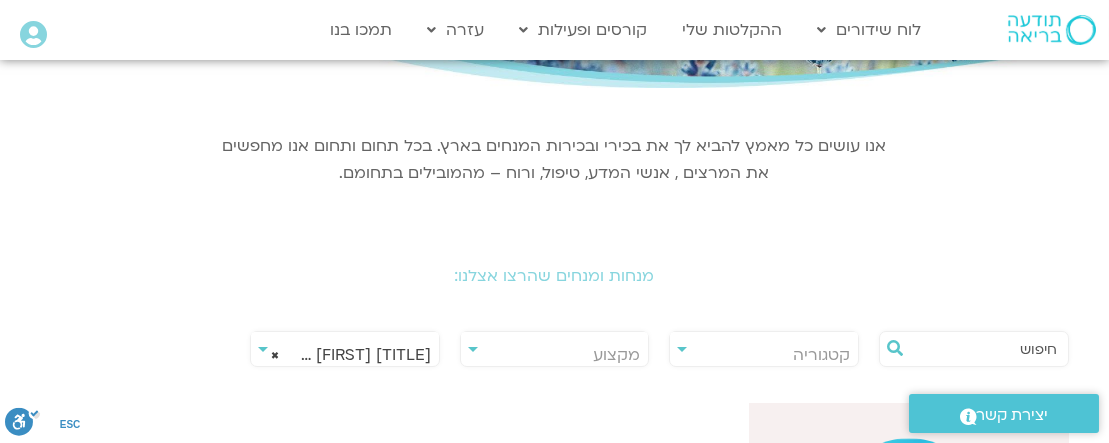 click on "**********" at bounding box center [345, 349] 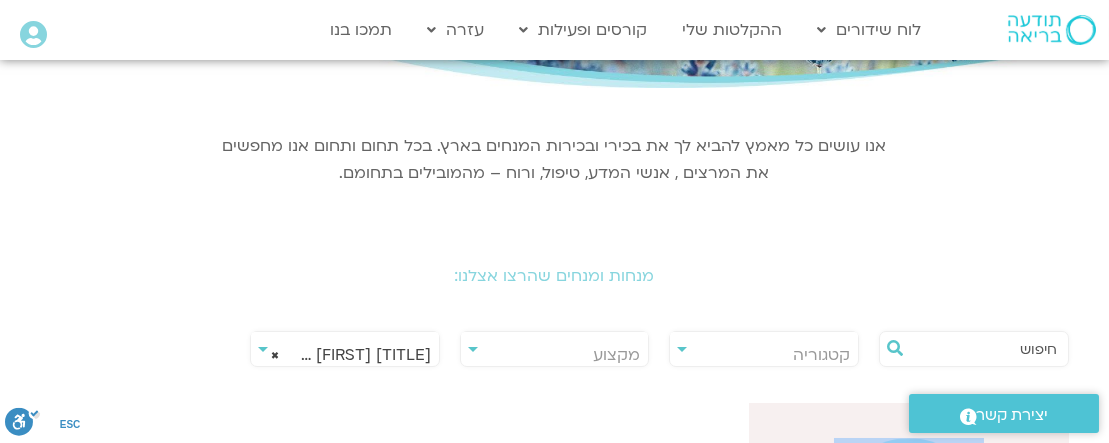 drag, startPoint x: 428, startPoint y: 328, endPoint x: 424, endPoint y: 350, distance: 22.36068 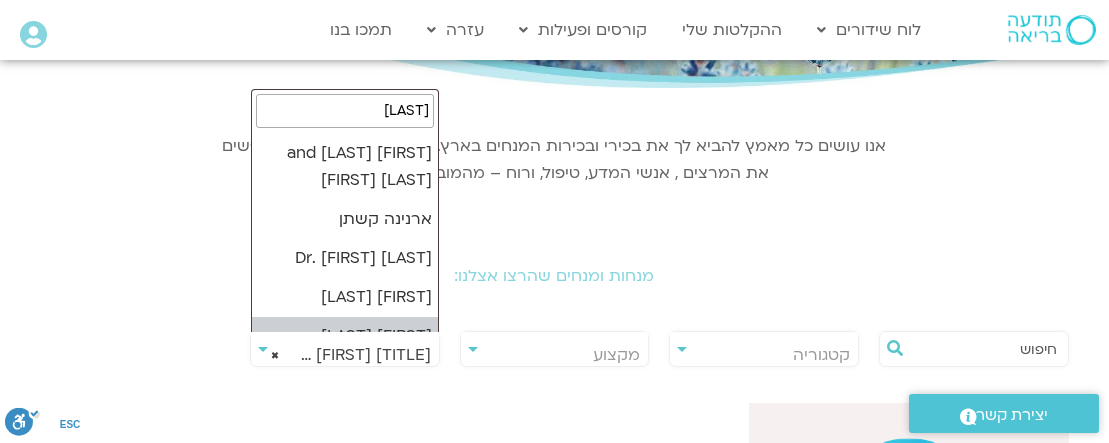 scroll, scrollTop: 0, scrollLeft: 0, axis: both 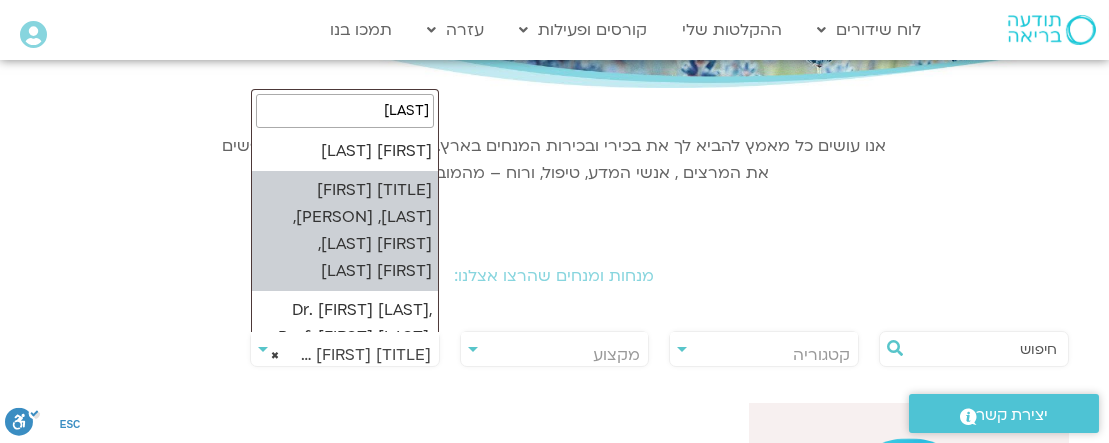 type on "שקדי" 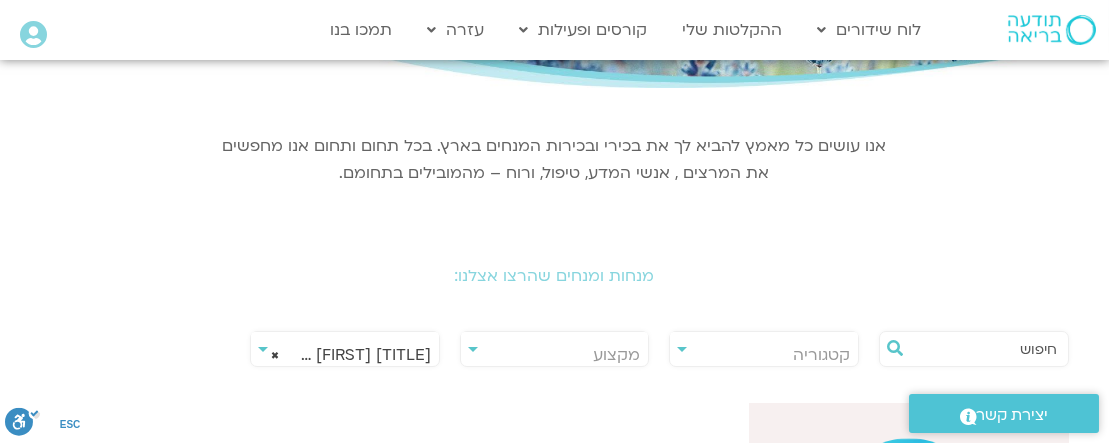 click on "מנחות ומנחים שהרצו אצלנו:" at bounding box center (554, 261) 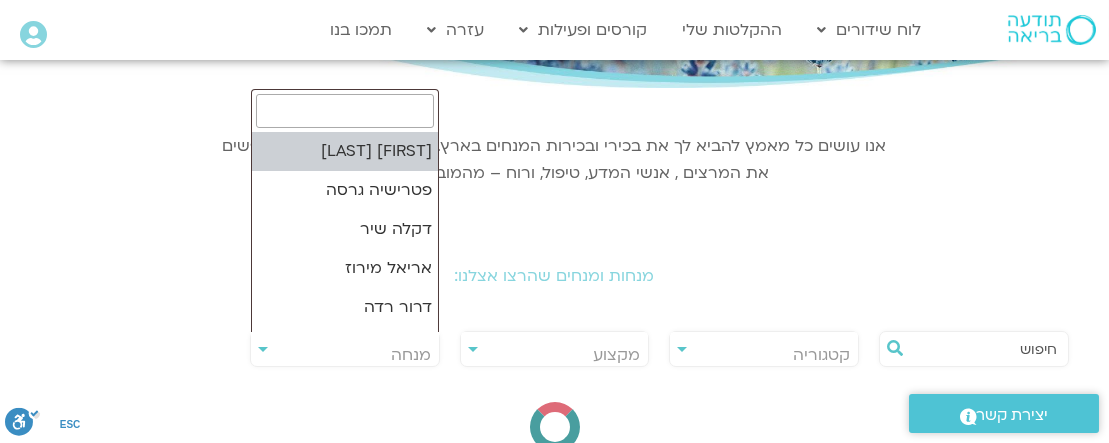 click on "מנחה" at bounding box center [345, 355] 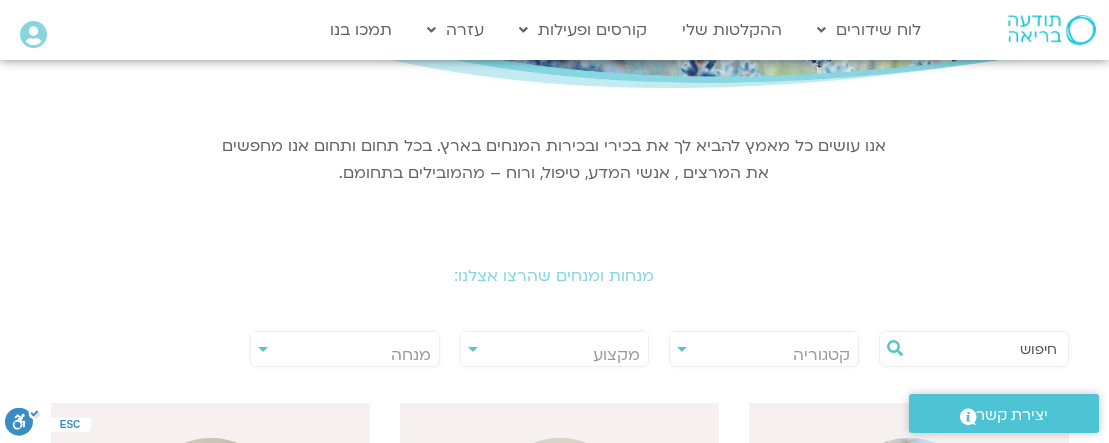 click on "**********" at bounding box center [345, 349] 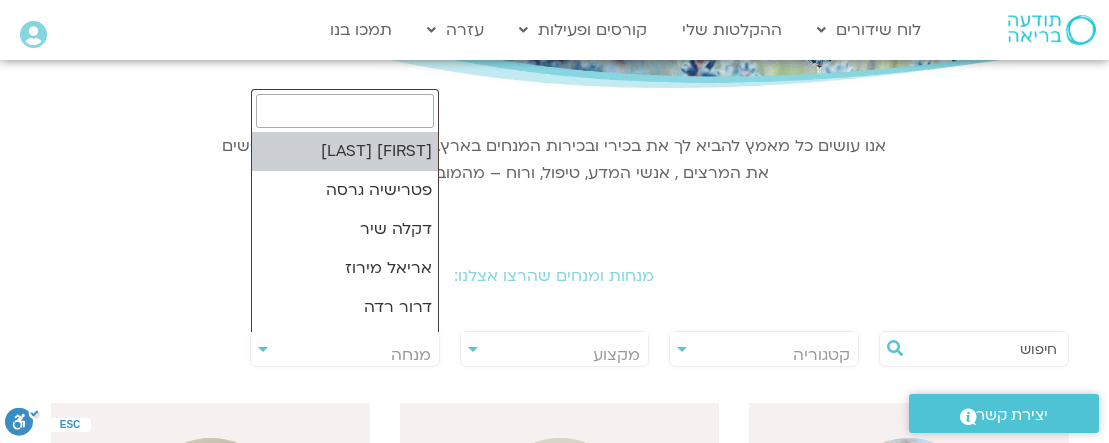 click on "מנחה" at bounding box center (345, 355) 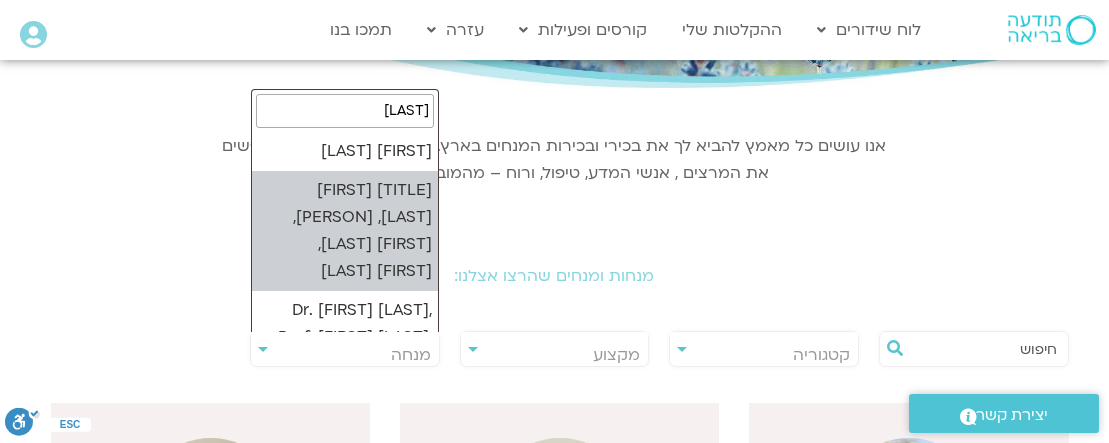 type on "שקדי" 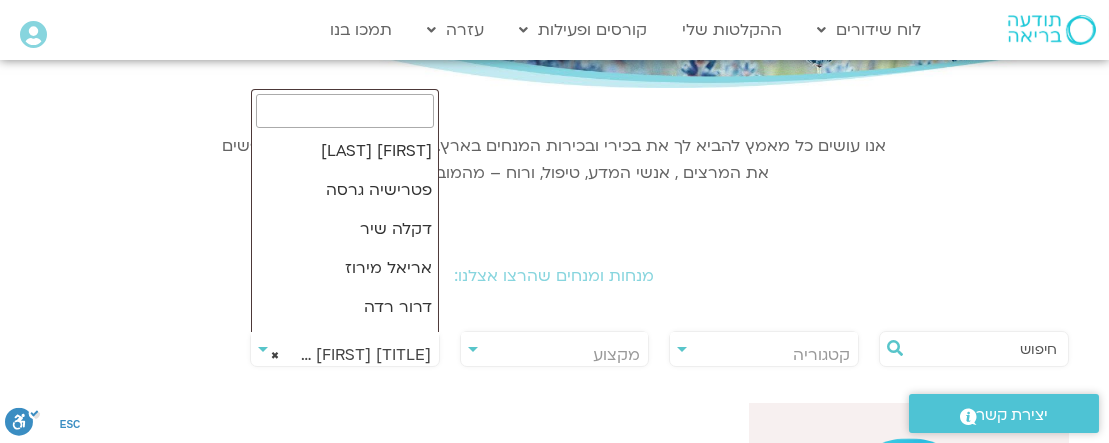 click on "×
ד"ר סטיבן פולדר, פרופ' יעקב רז, שילה שליו, רחל שקדי" at bounding box center (345, 355) 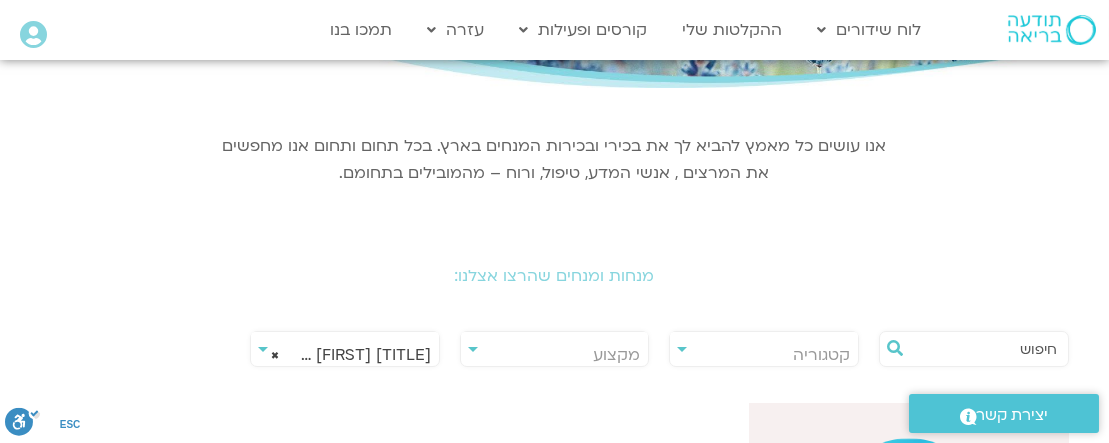 click on "×
ד"ר סטיבן פולדר, פרופ' יעקב רז, שילה שליו, רחל שקדי" at bounding box center [345, 355] 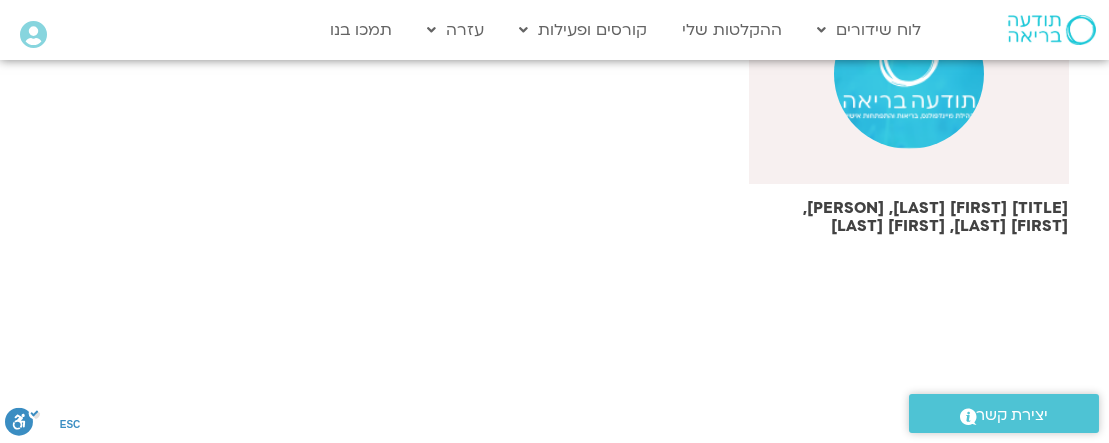 scroll, scrollTop: 700, scrollLeft: 0, axis: vertical 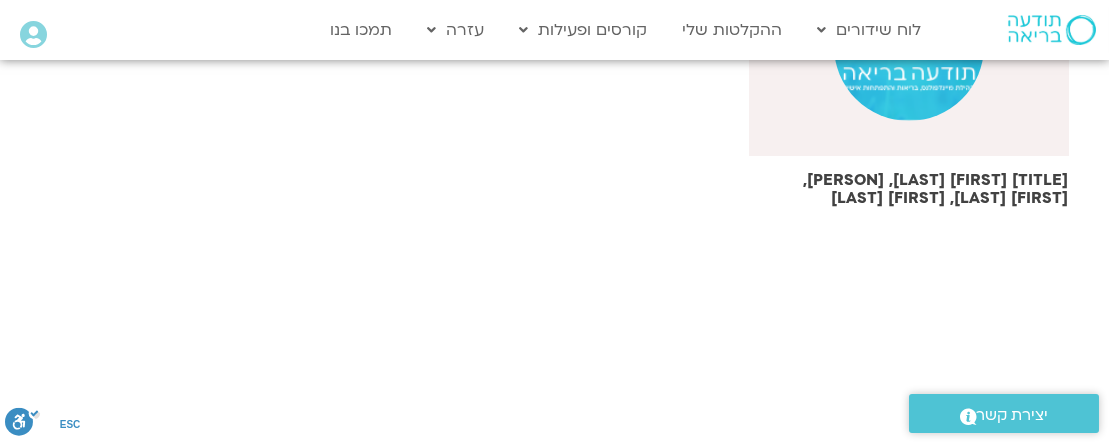click on "ד"ר סטיבן פולדר, פרופ' יעקב רז, שילה שליו, רחל שקדי" at bounding box center [908, 189] 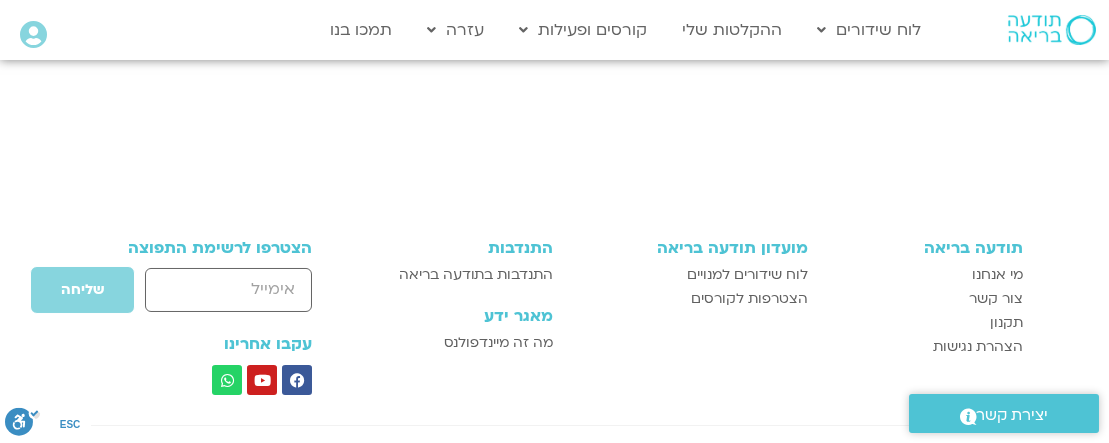 scroll, scrollTop: 933, scrollLeft: 0, axis: vertical 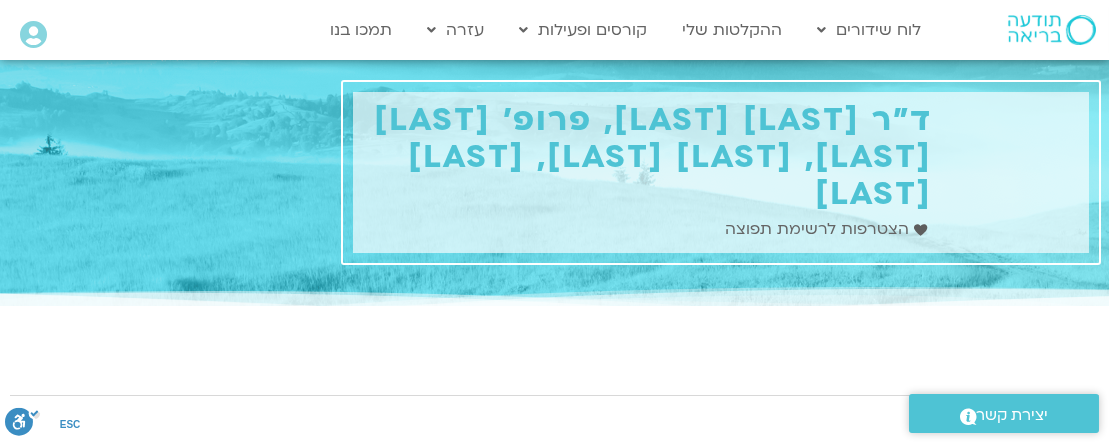 click on "הצטרפות לרשימת תפוצה" at bounding box center [819, 229] 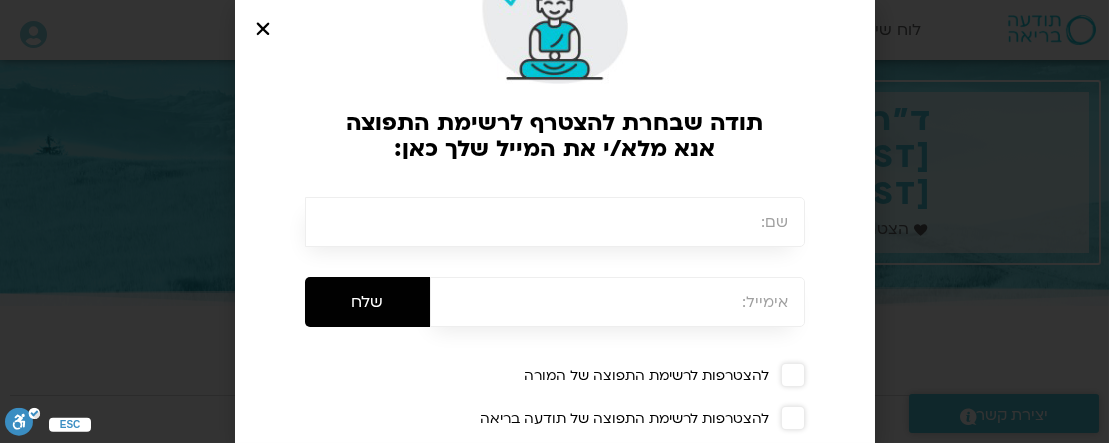 scroll, scrollTop: 130, scrollLeft: 0, axis: vertical 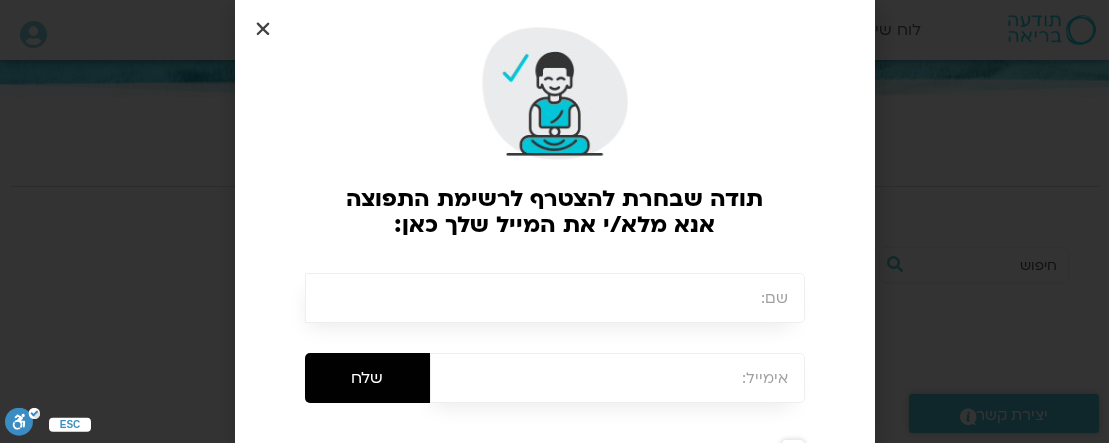 click at bounding box center [264, 29] 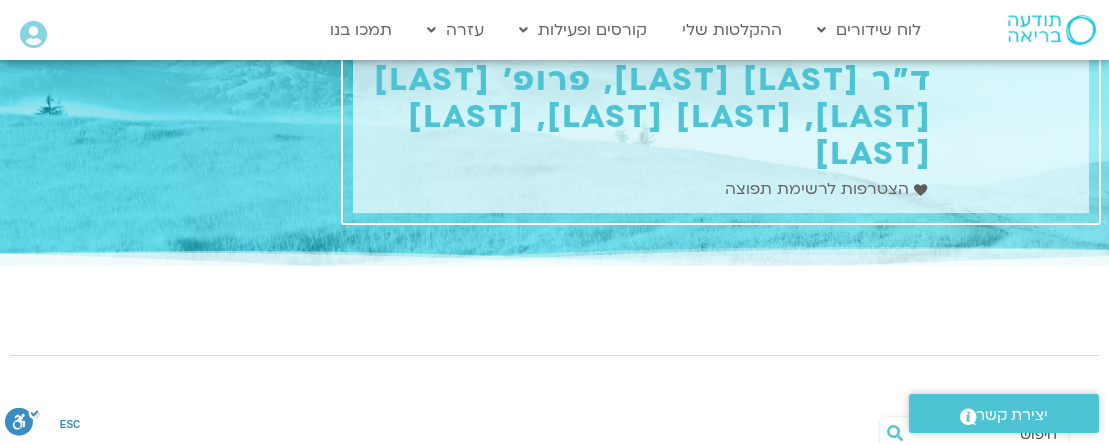 scroll, scrollTop: 0, scrollLeft: 0, axis: both 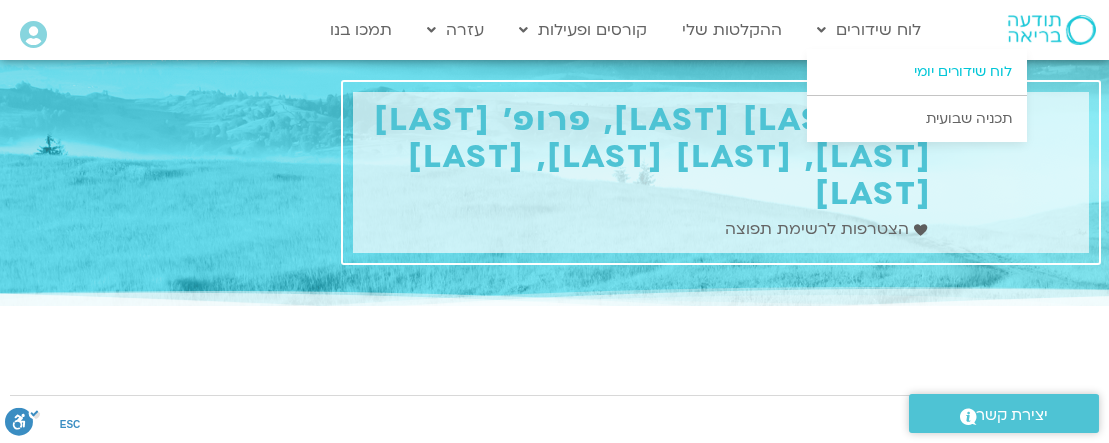 click on "לוח שידורים יומי" at bounding box center [917, 72] 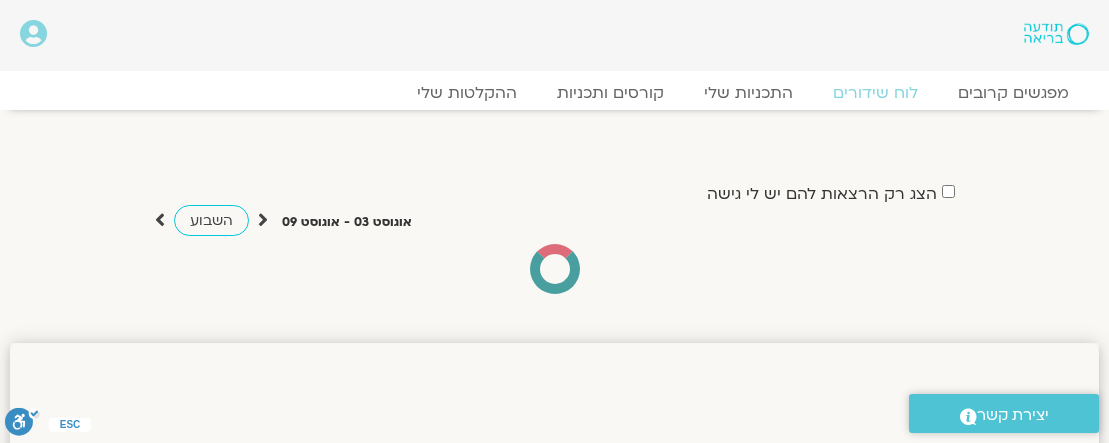 scroll, scrollTop: 0, scrollLeft: 0, axis: both 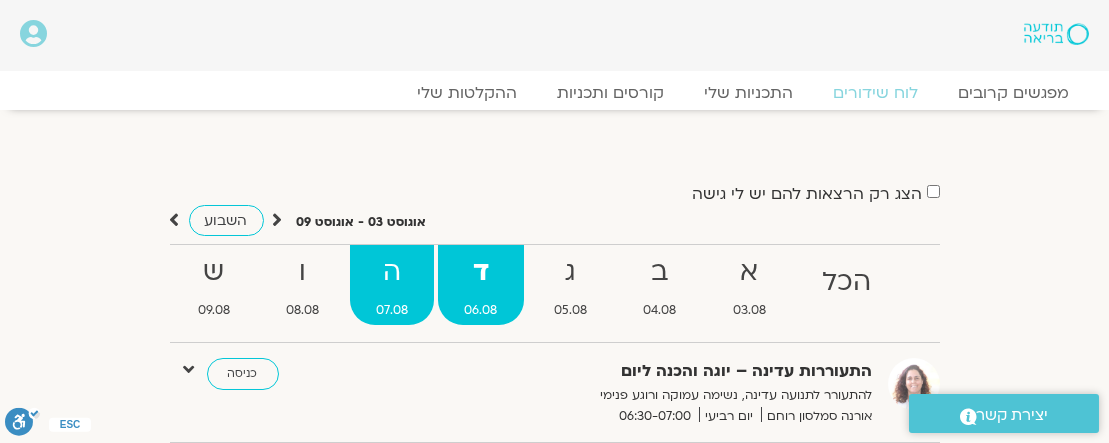 click on "ה" at bounding box center (392, 272) 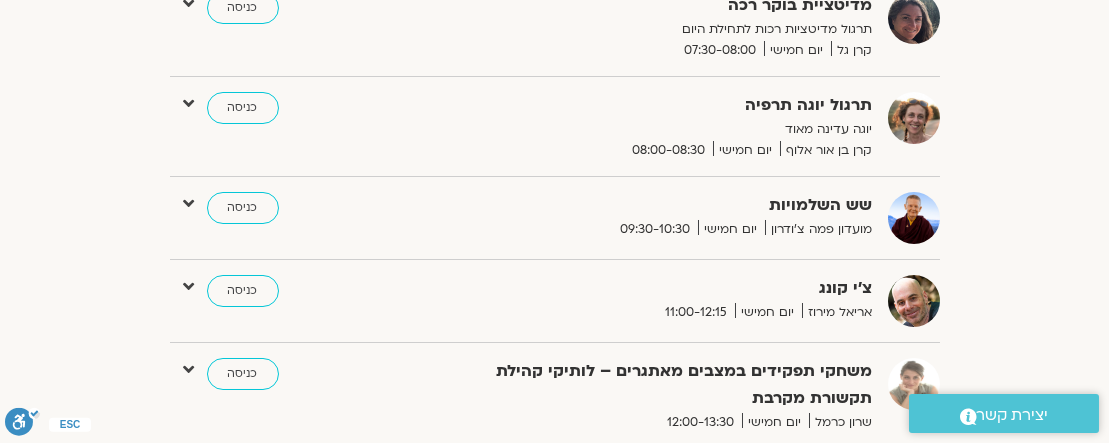 scroll, scrollTop: 233, scrollLeft: 0, axis: vertical 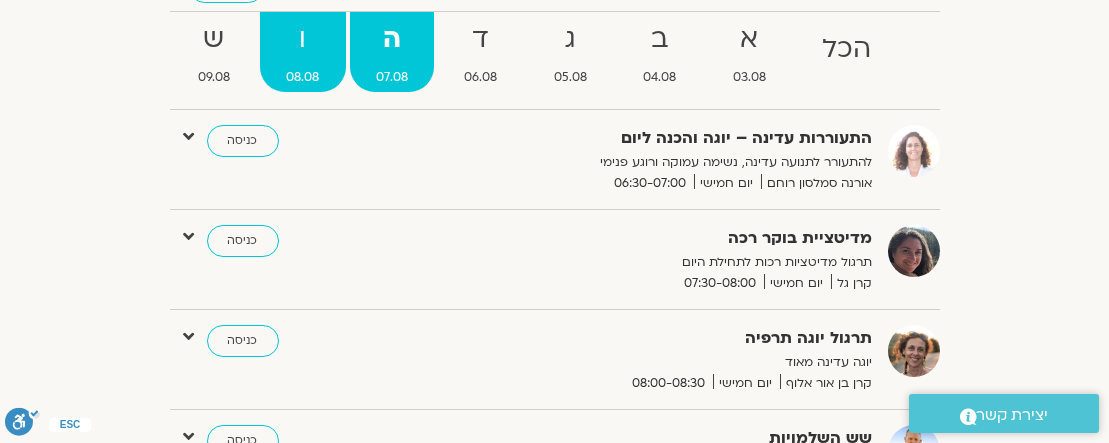 click on "ו" at bounding box center (303, 39) 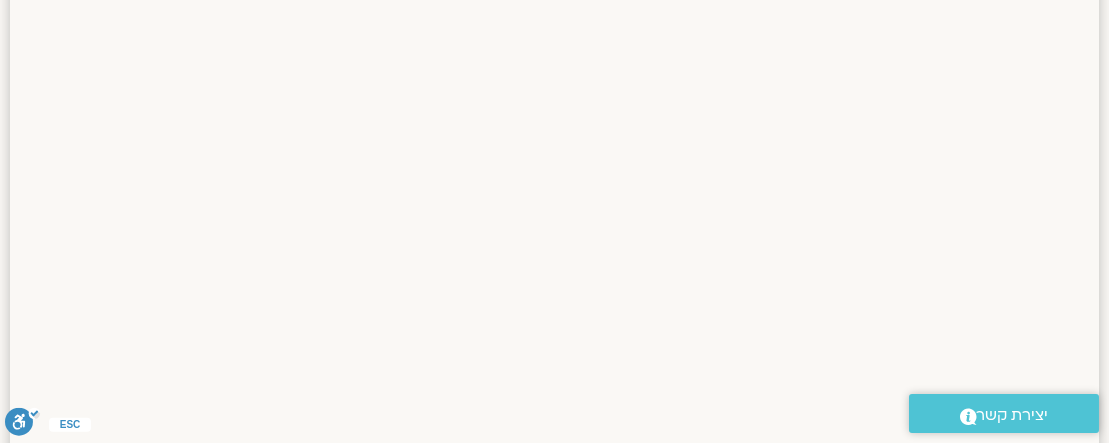 scroll, scrollTop: 1633, scrollLeft: 0, axis: vertical 